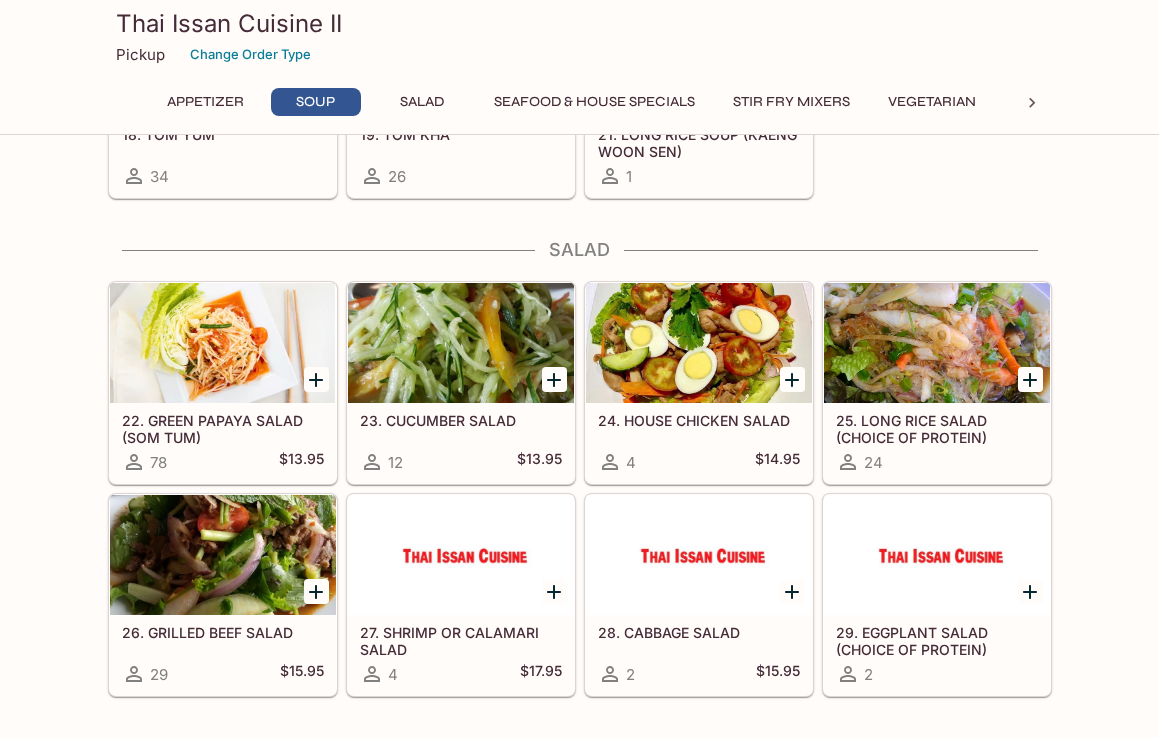 scroll, scrollTop: 1137, scrollLeft: 0, axis: vertical 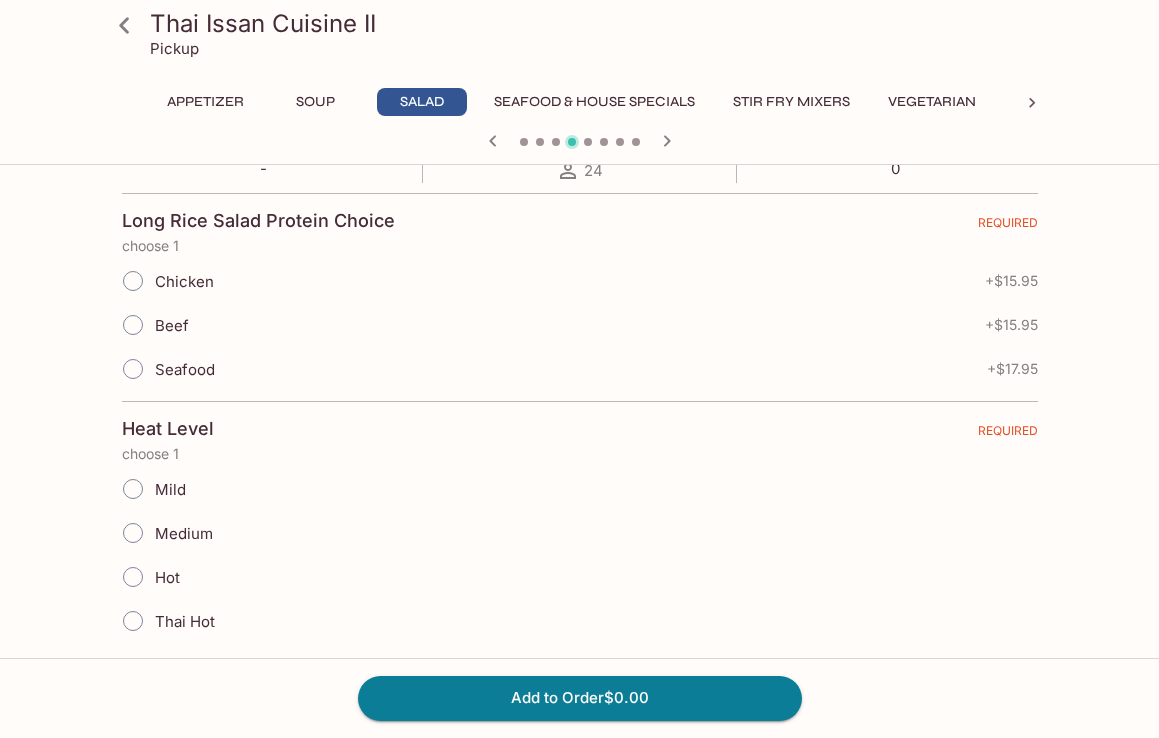 click on "Chicken" at bounding box center [133, 281] 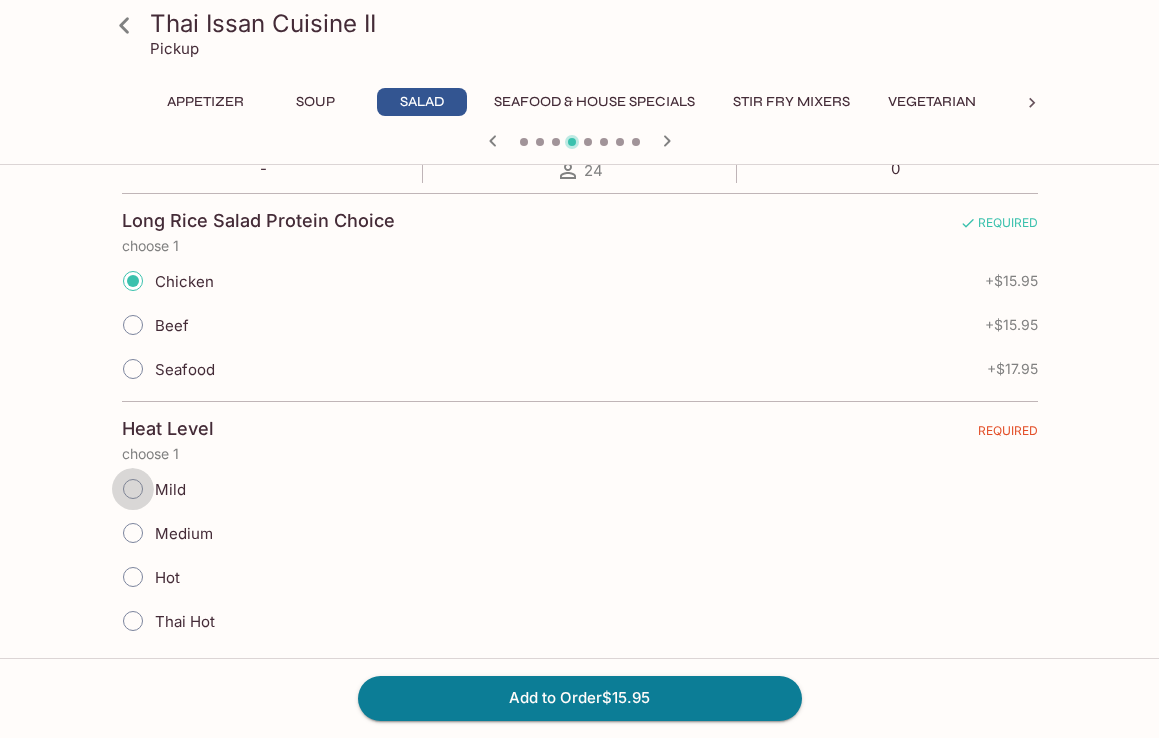 click on "Mild" at bounding box center (133, 489) 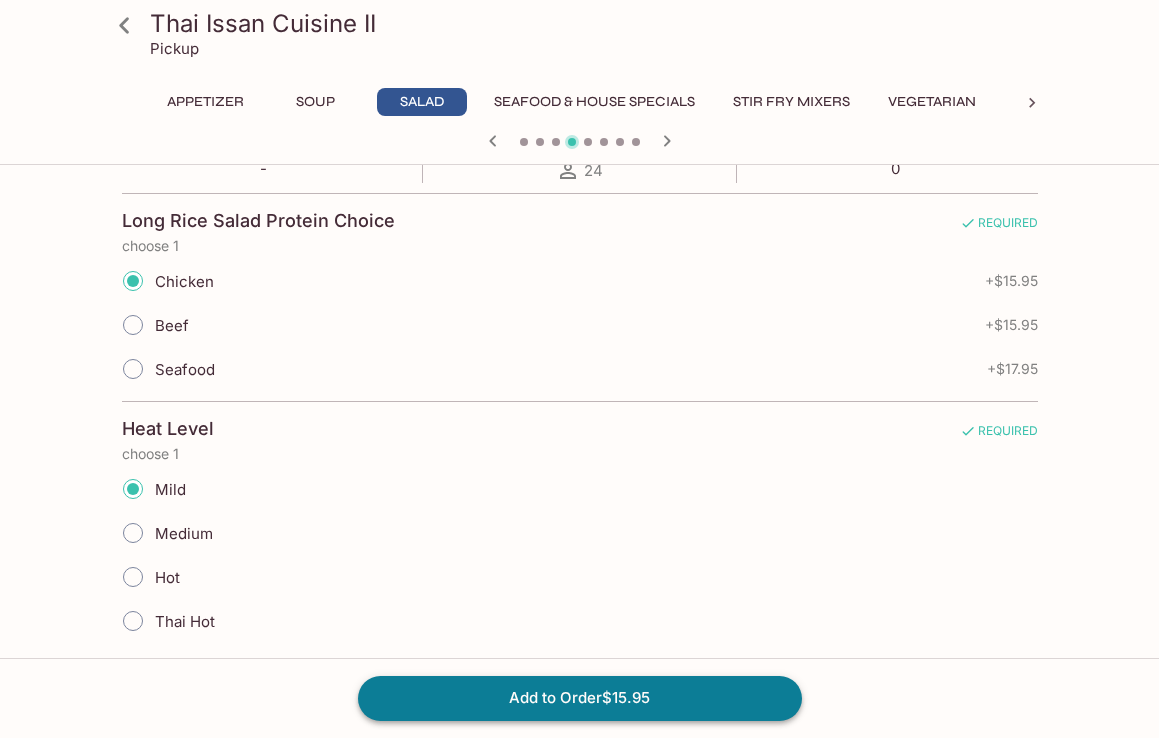 click on "Add to Order  $15.95" at bounding box center [580, 698] 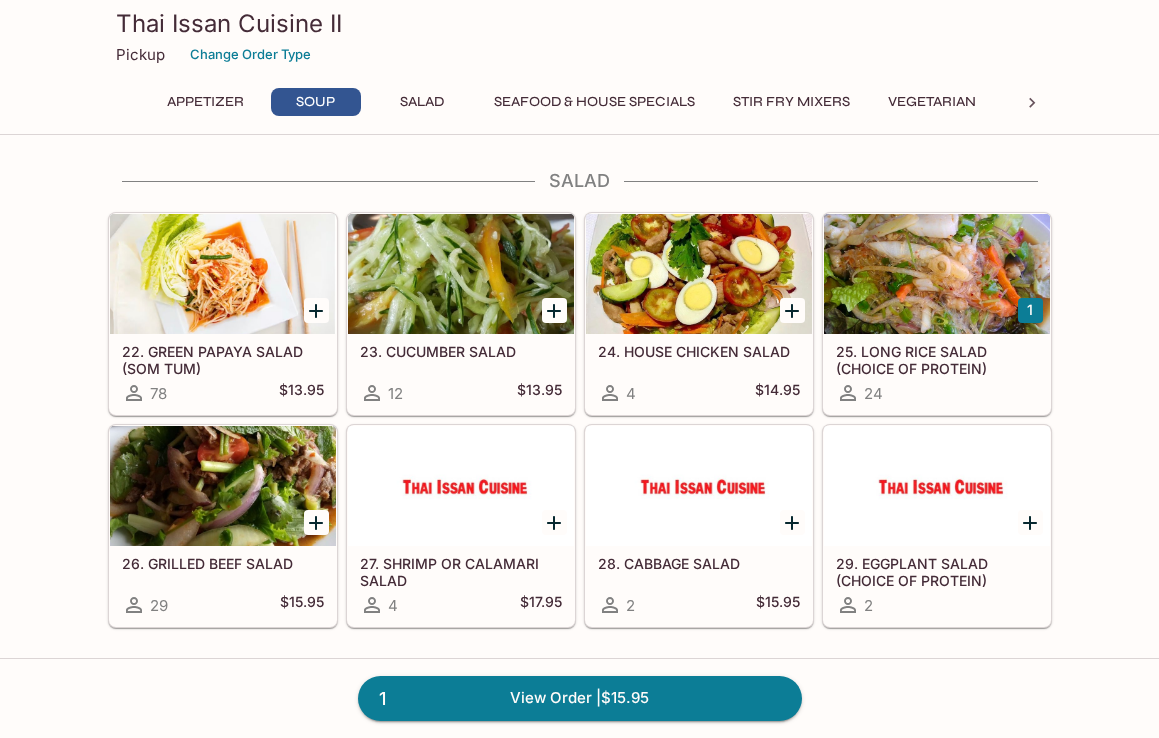 scroll, scrollTop: 1209, scrollLeft: 0, axis: vertical 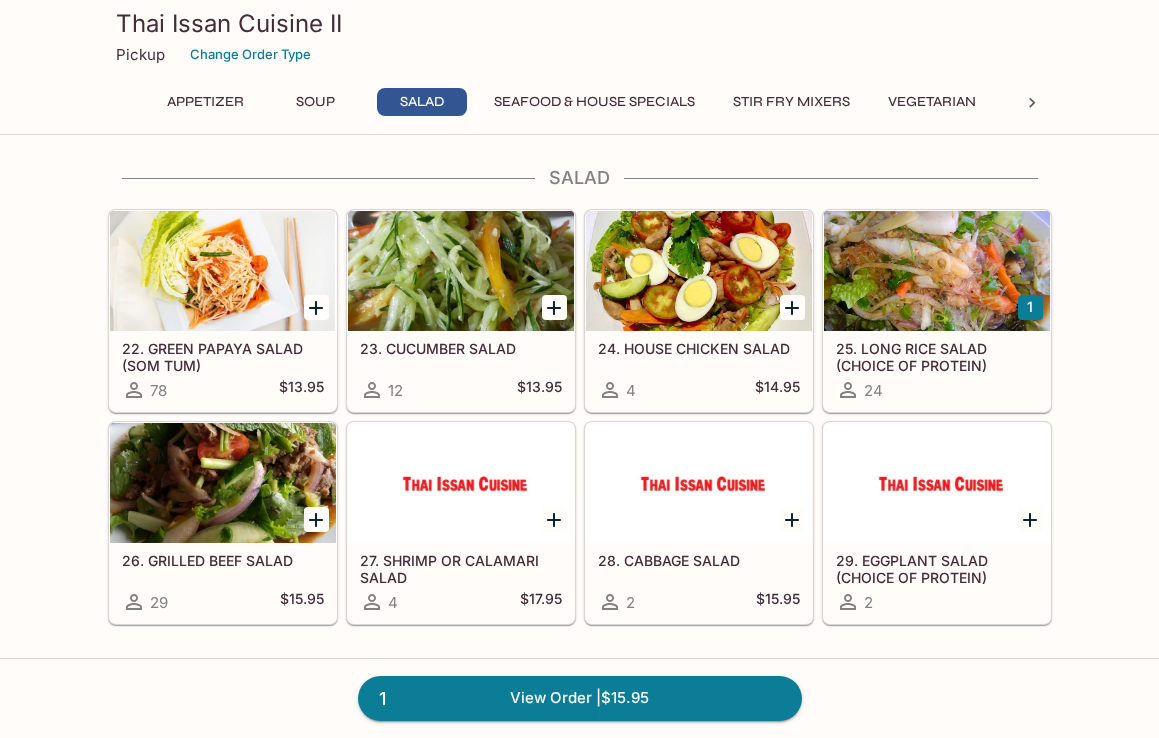 click at bounding box center (461, 271) 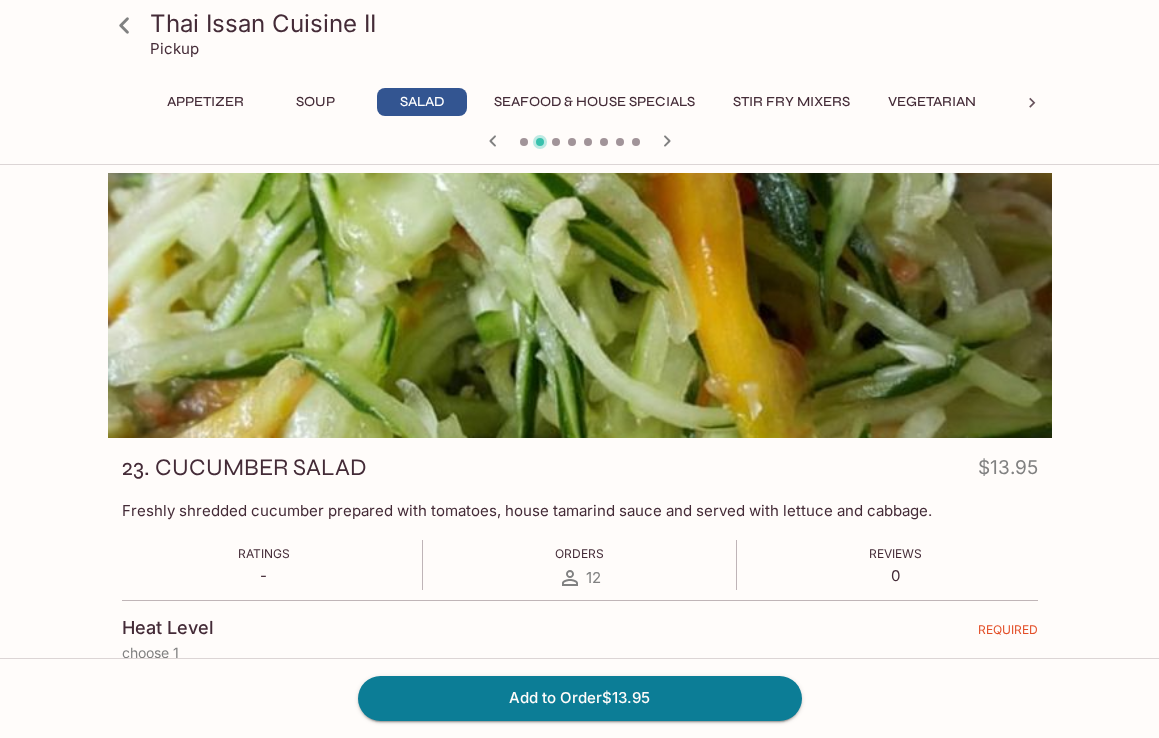 scroll, scrollTop: 0, scrollLeft: 0, axis: both 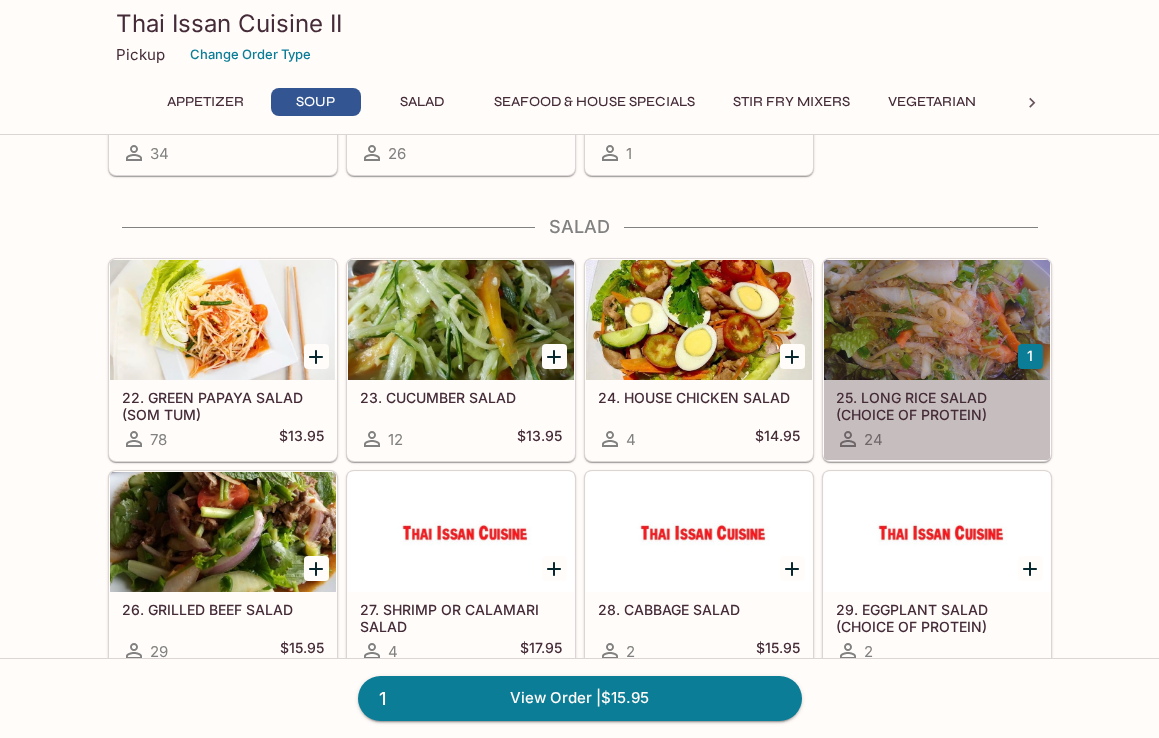 click at bounding box center (937, 320) 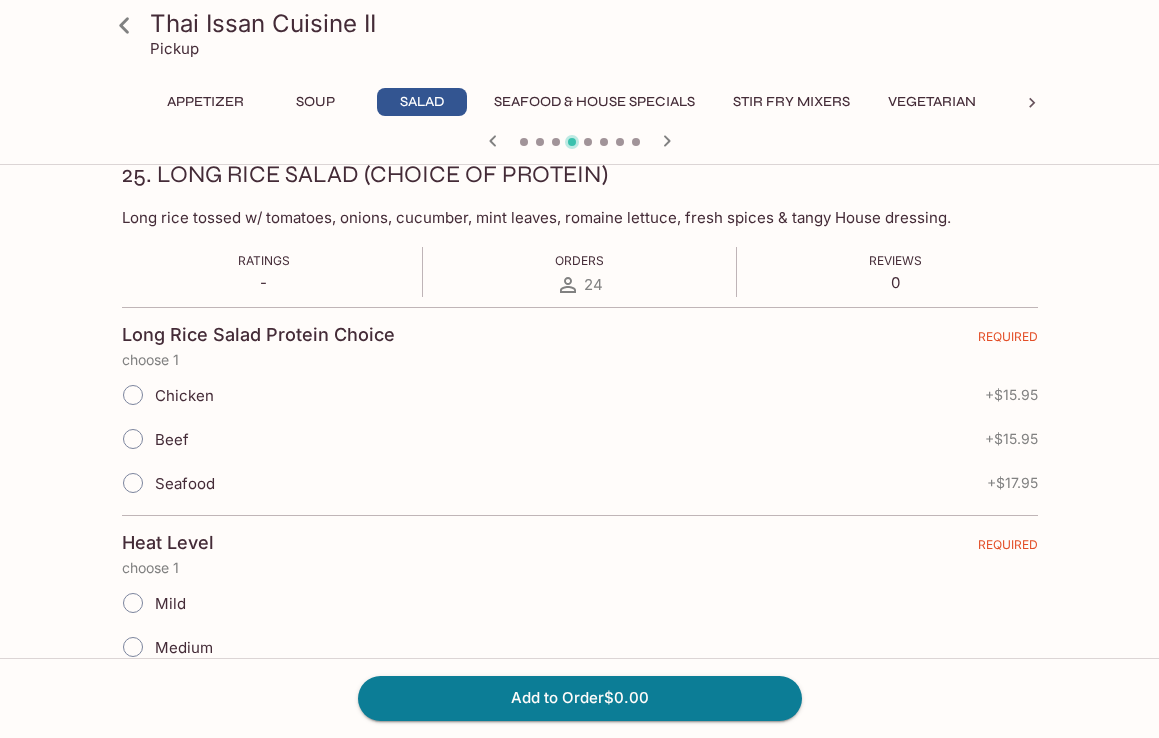scroll, scrollTop: 309, scrollLeft: 0, axis: vertical 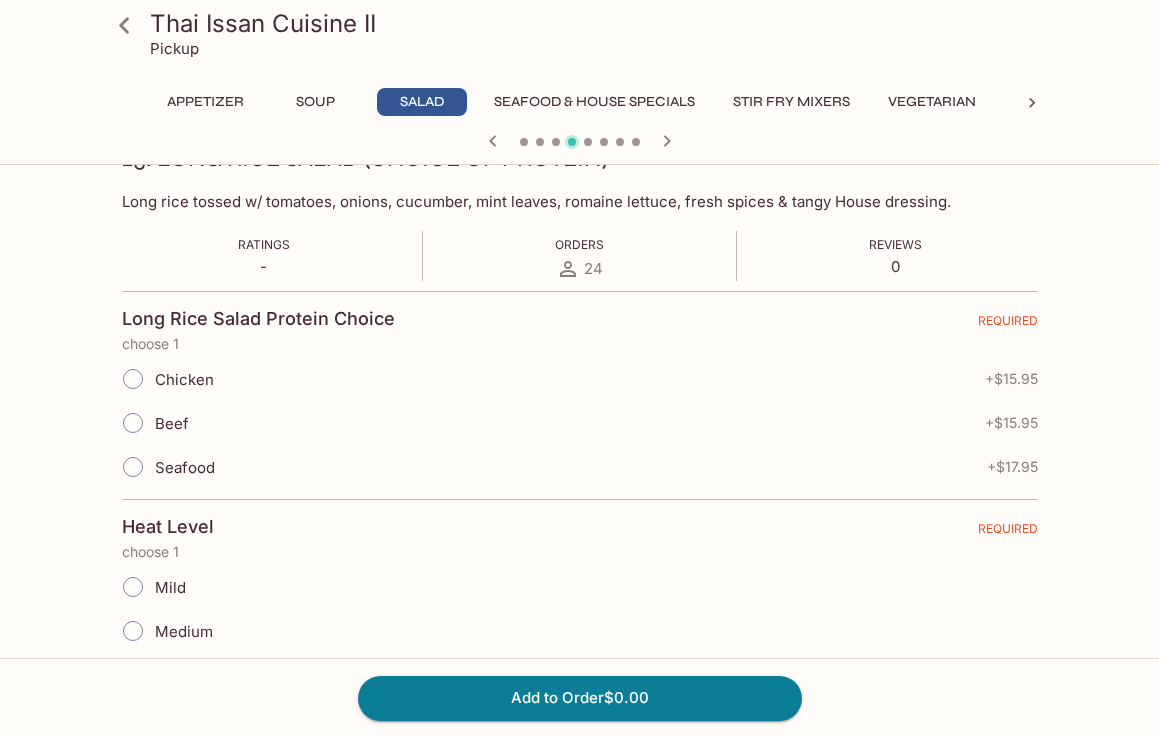 click on "Chicken" at bounding box center (133, 379) 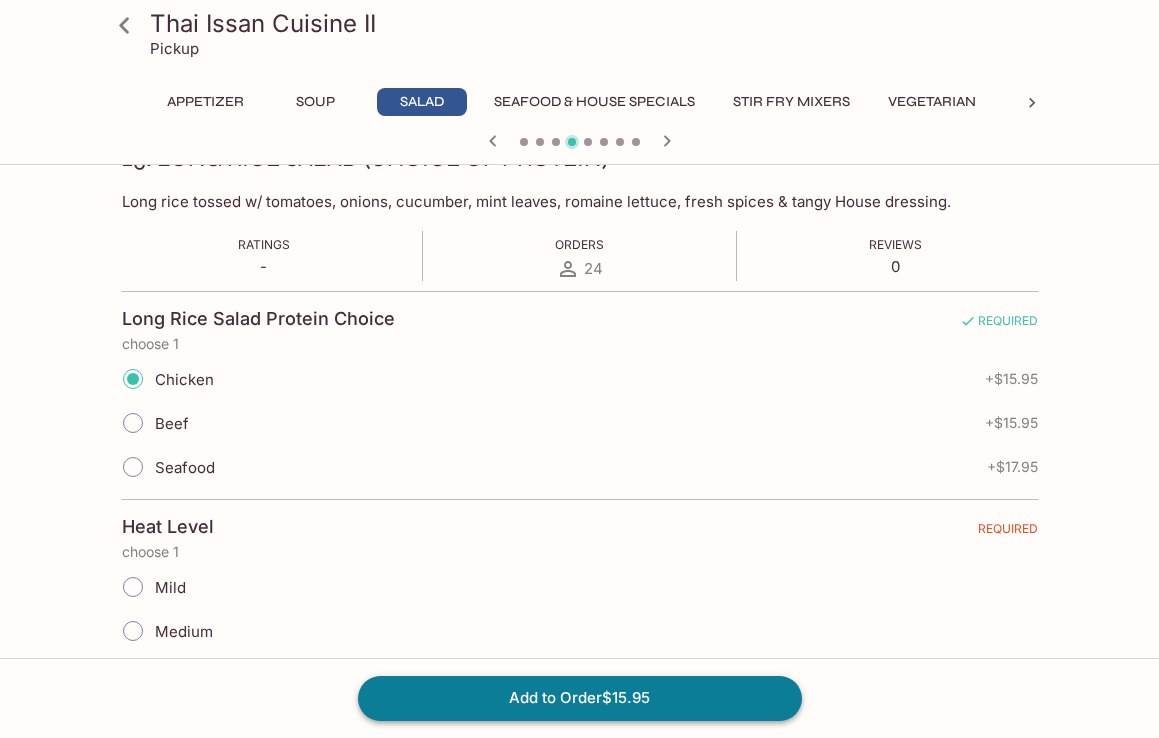 click on "Add to Order  $15.95" at bounding box center (580, 698) 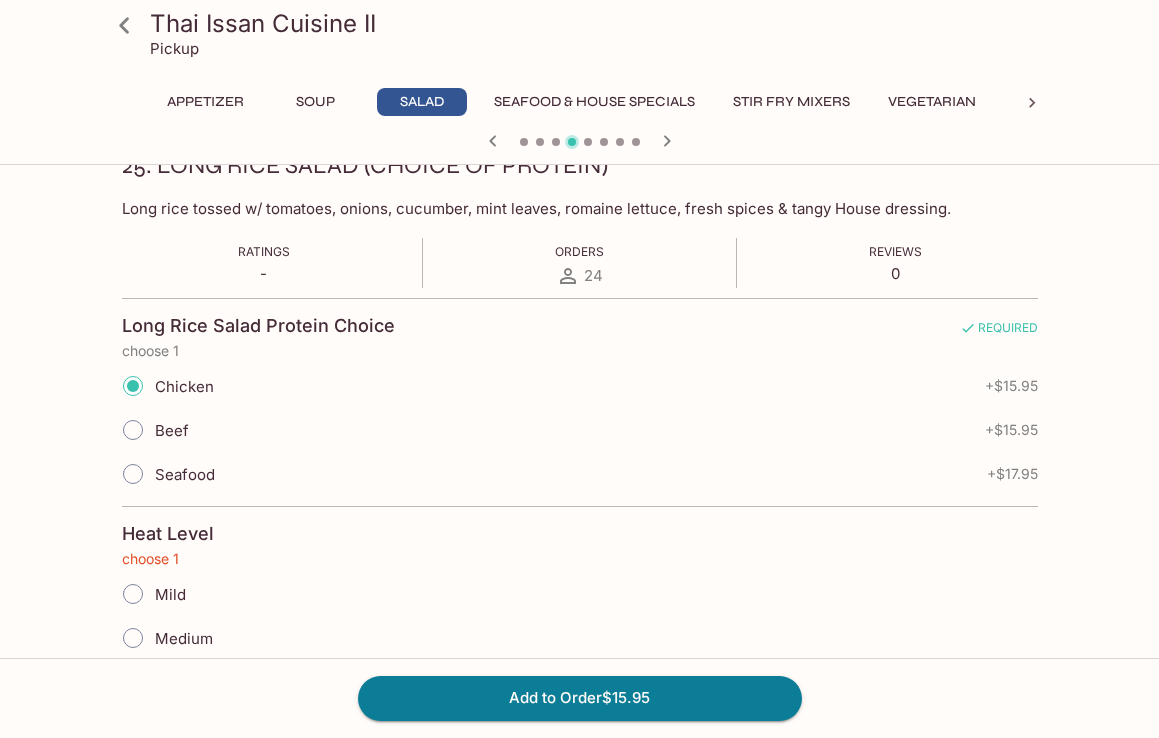 click on "Mild" at bounding box center (133, 594) 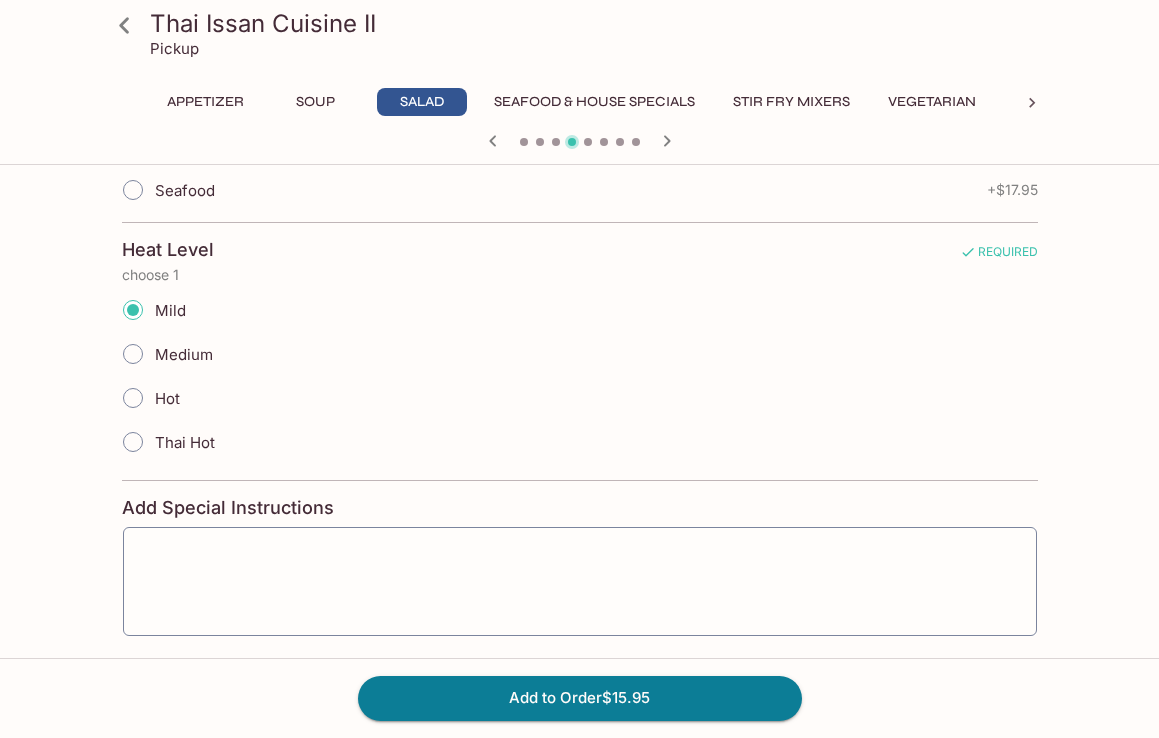 scroll, scrollTop: 591, scrollLeft: 0, axis: vertical 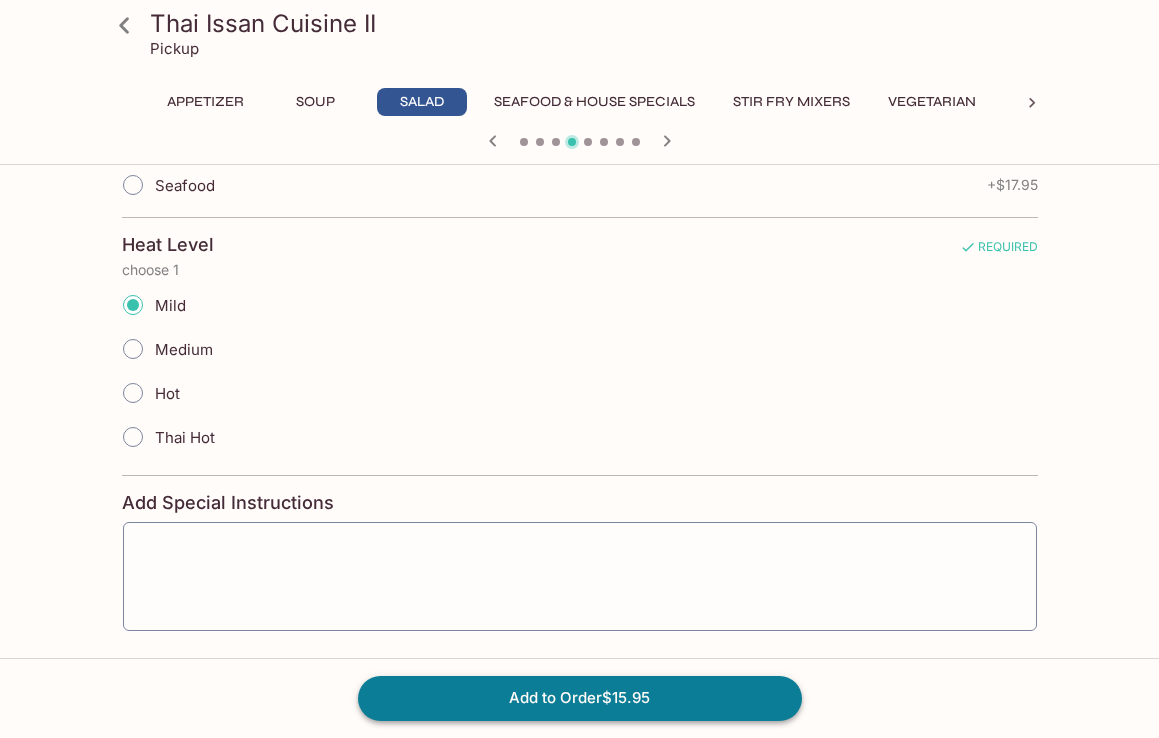 click on "Add to Order  $15.95" at bounding box center (580, 698) 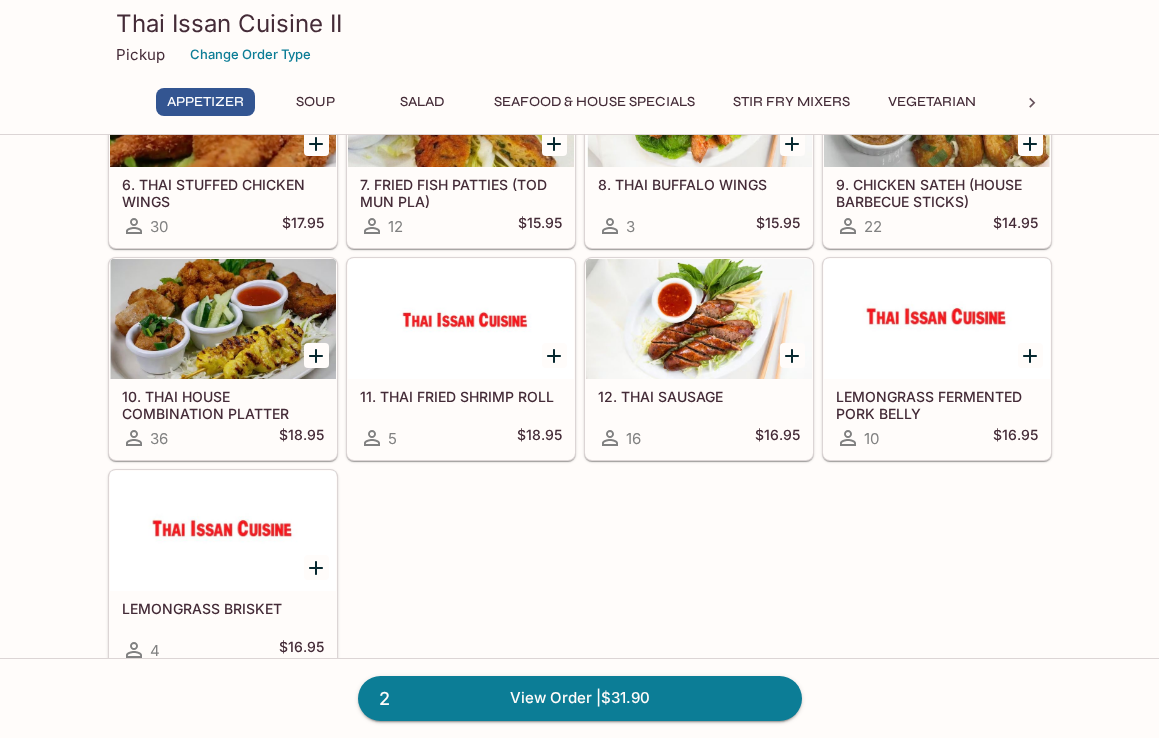 scroll, scrollTop: 383, scrollLeft: 0, axis: vertical 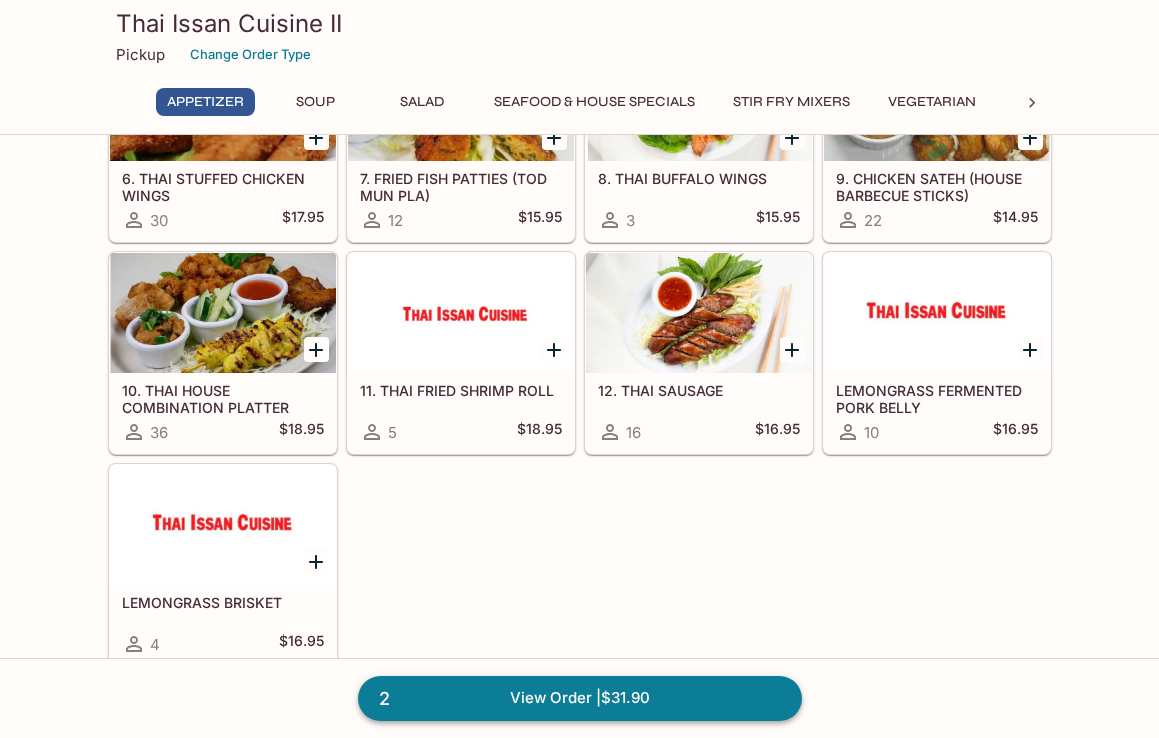 click on "2 View Order |  $31.90" at bounding box center (580, 698) 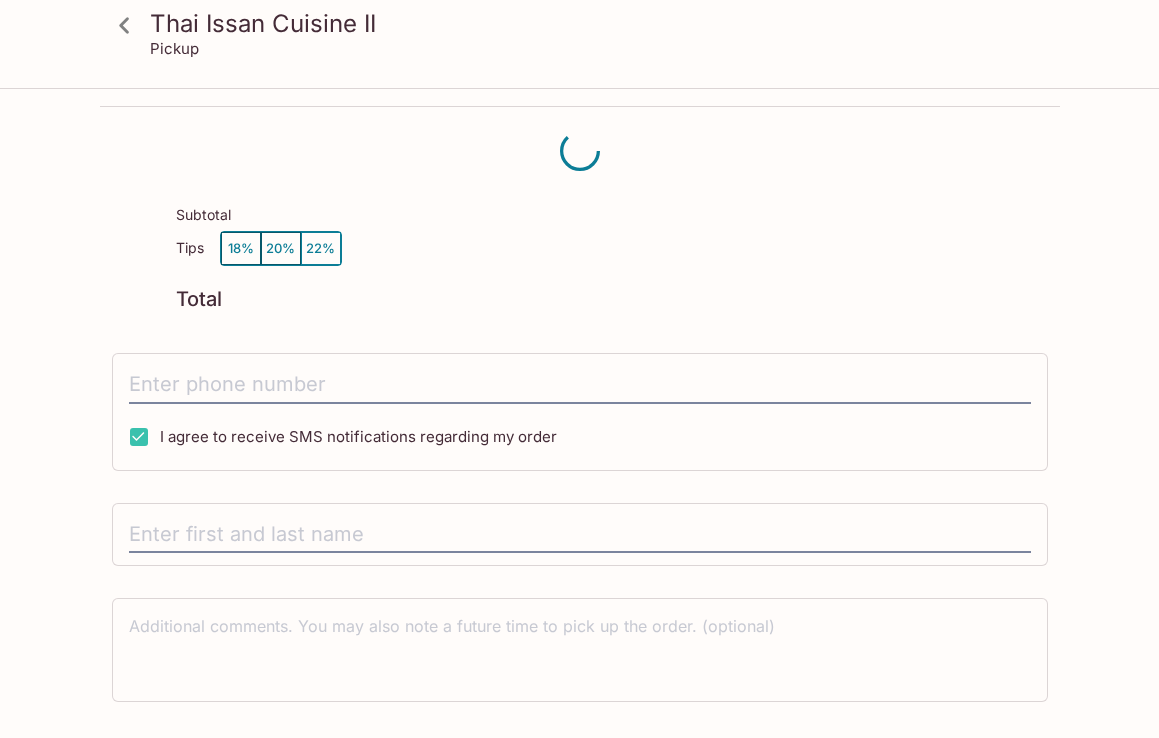 scroll, scrollTop: 0, scrollLeft: 0, axis: both 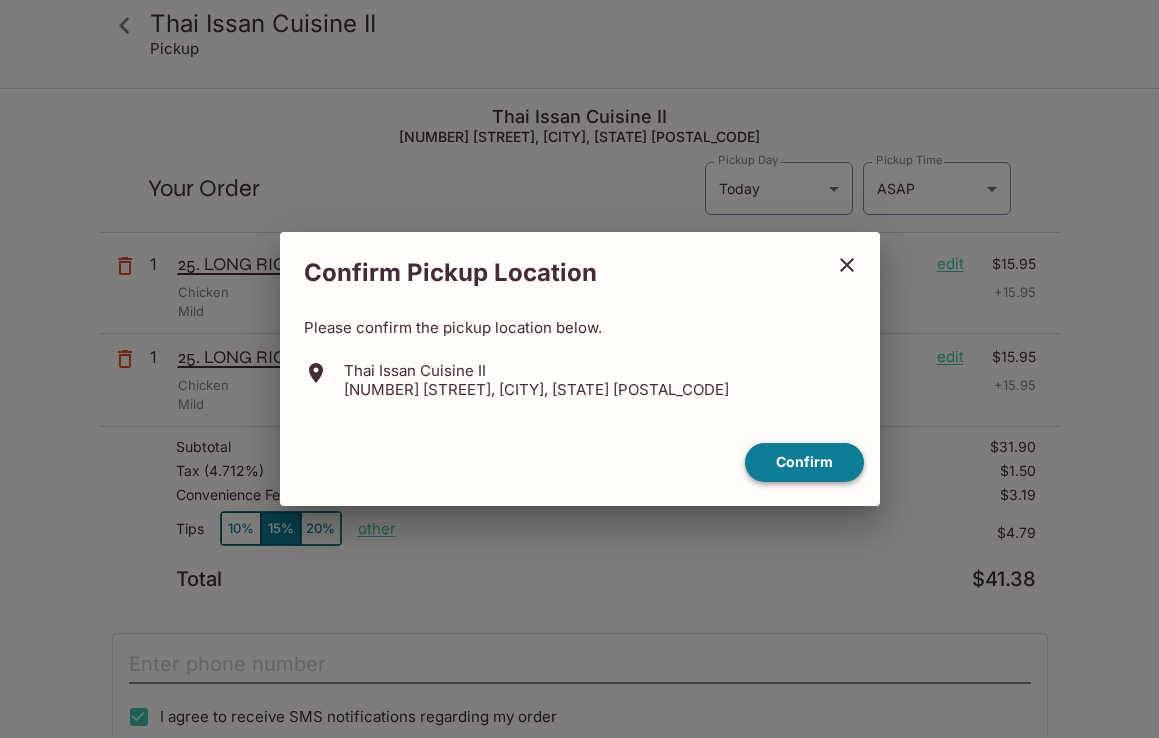 click on "Confirm" at bounding box center (804, 462) 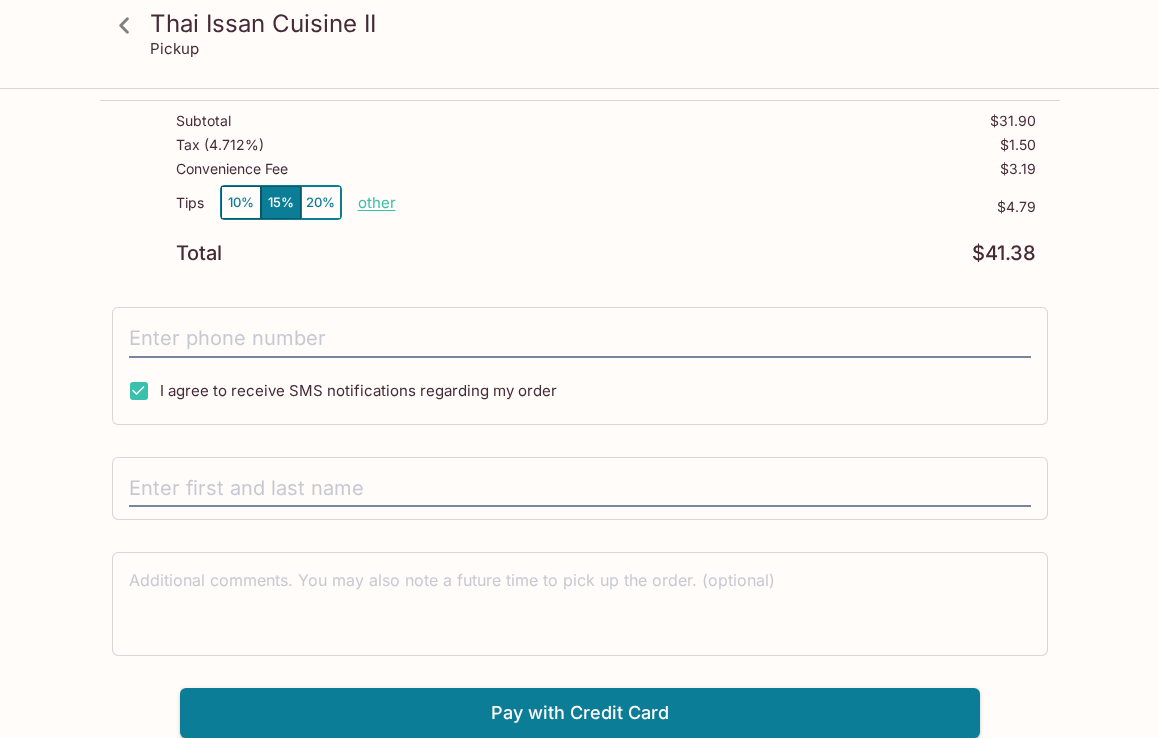 scroll, scrollTop: 325, scrollLeft: 0, axis: vertical 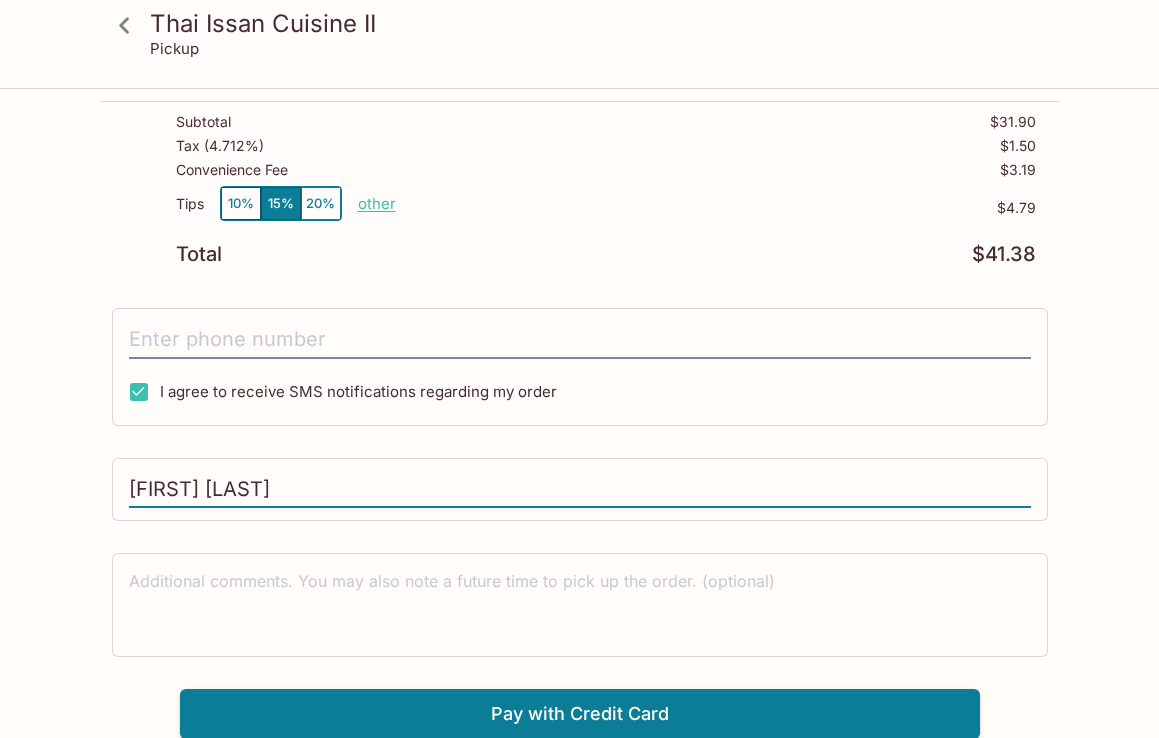 type on "[FIRST] [LAST]" 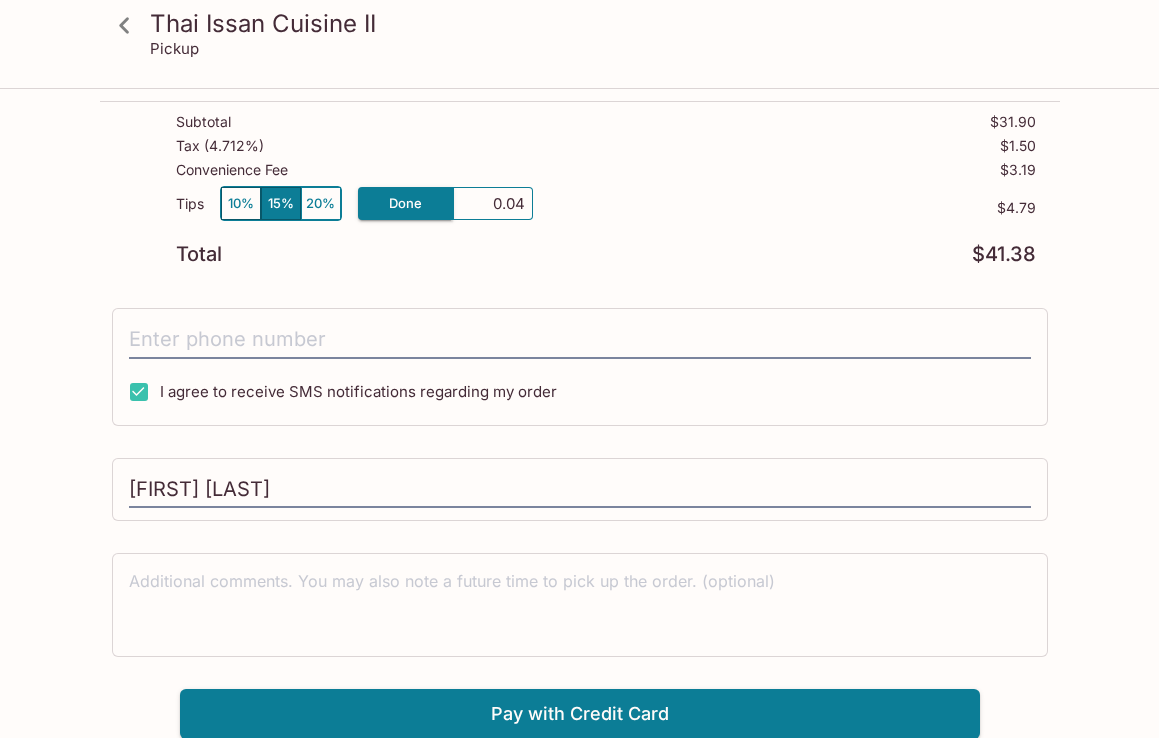 type on "0.00" 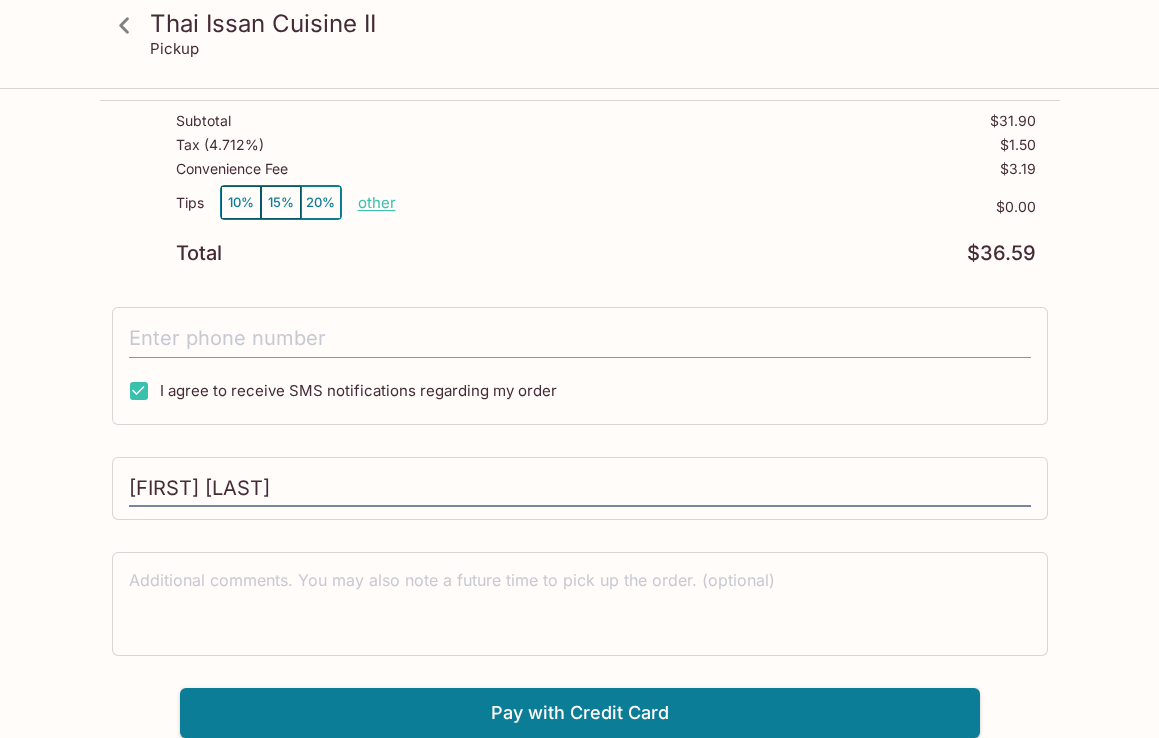 scroll, scrollTop: 325, scrollLeft: 0, axis: vertical 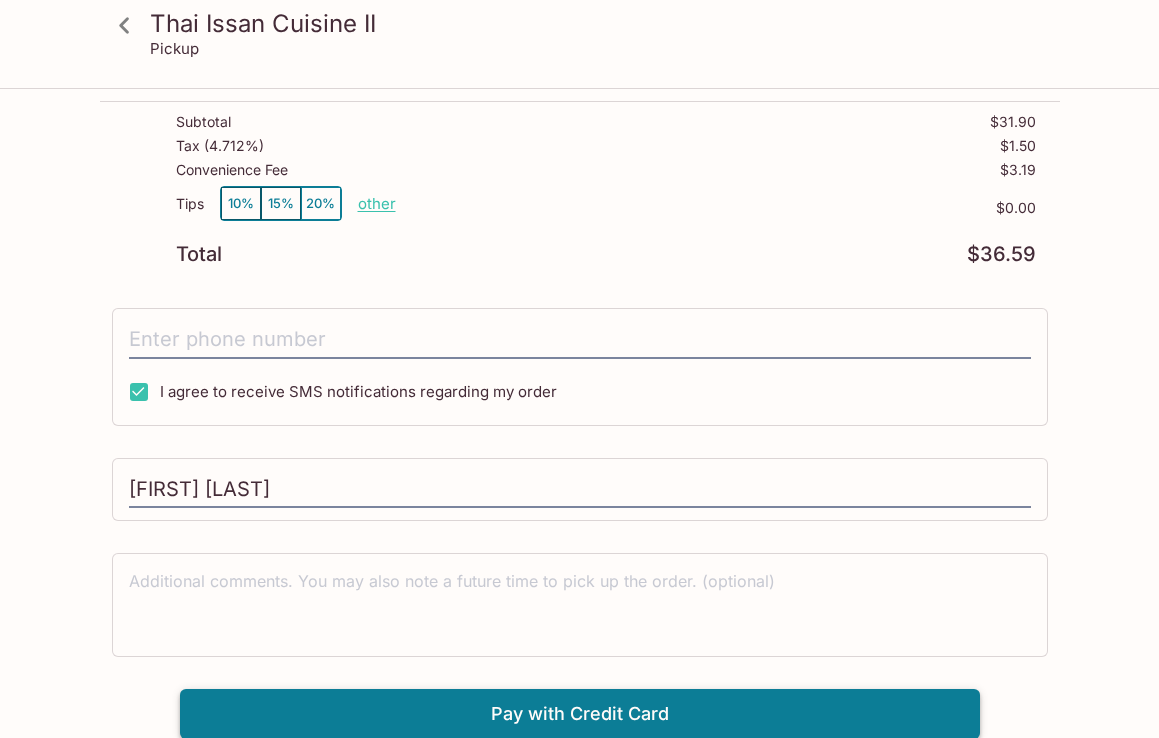 click on "Pay with Credit Card" at bounding box center [580, 714] 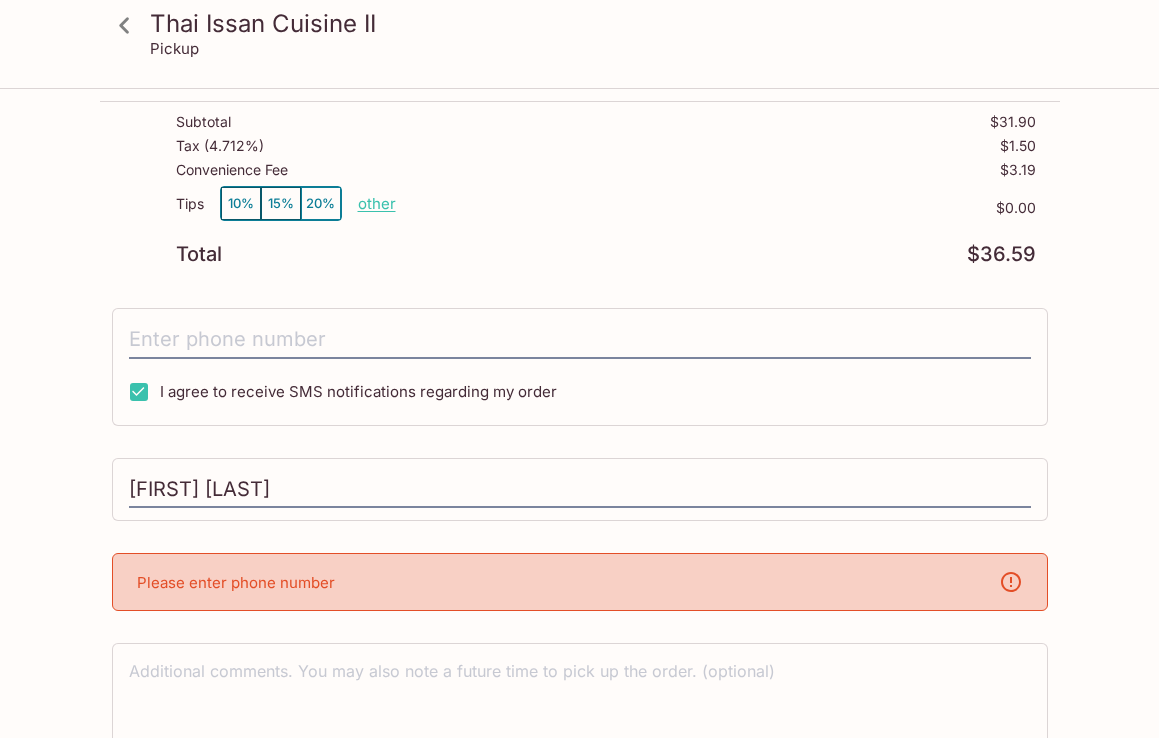 click on "Please enter phone number" at bounding box center [236, 582] 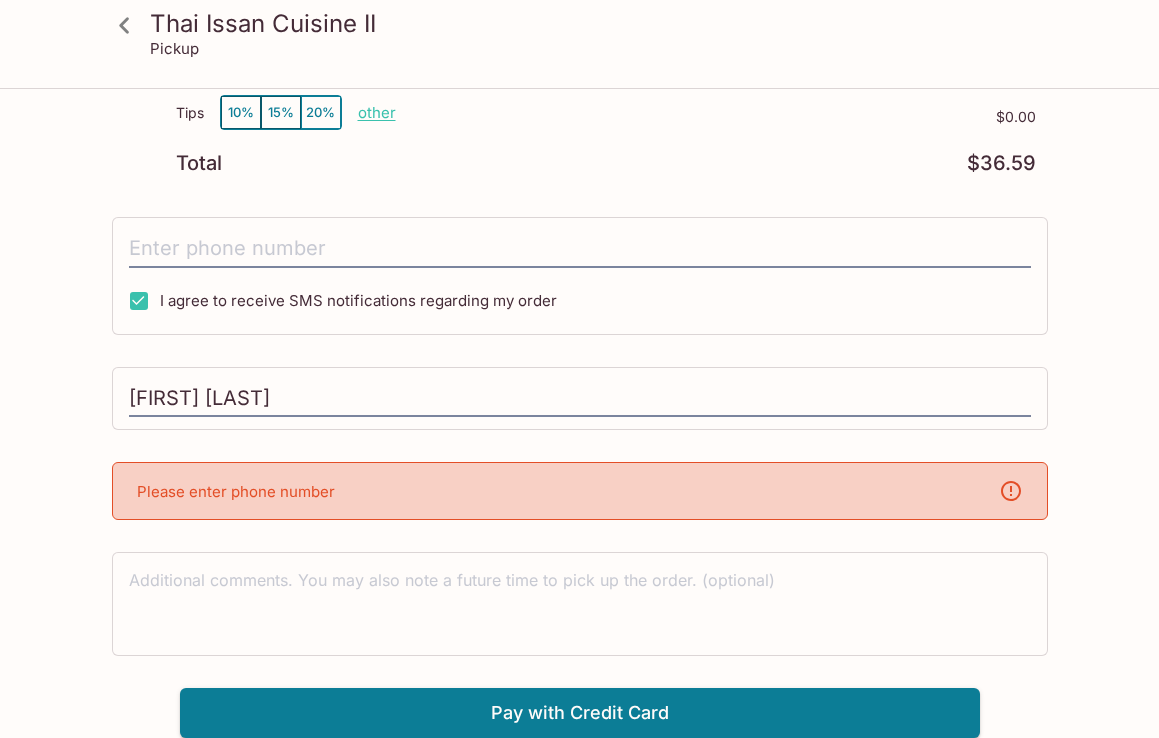 scroll, scrollTop: 415, scrollLeft: 0, axis: vertical 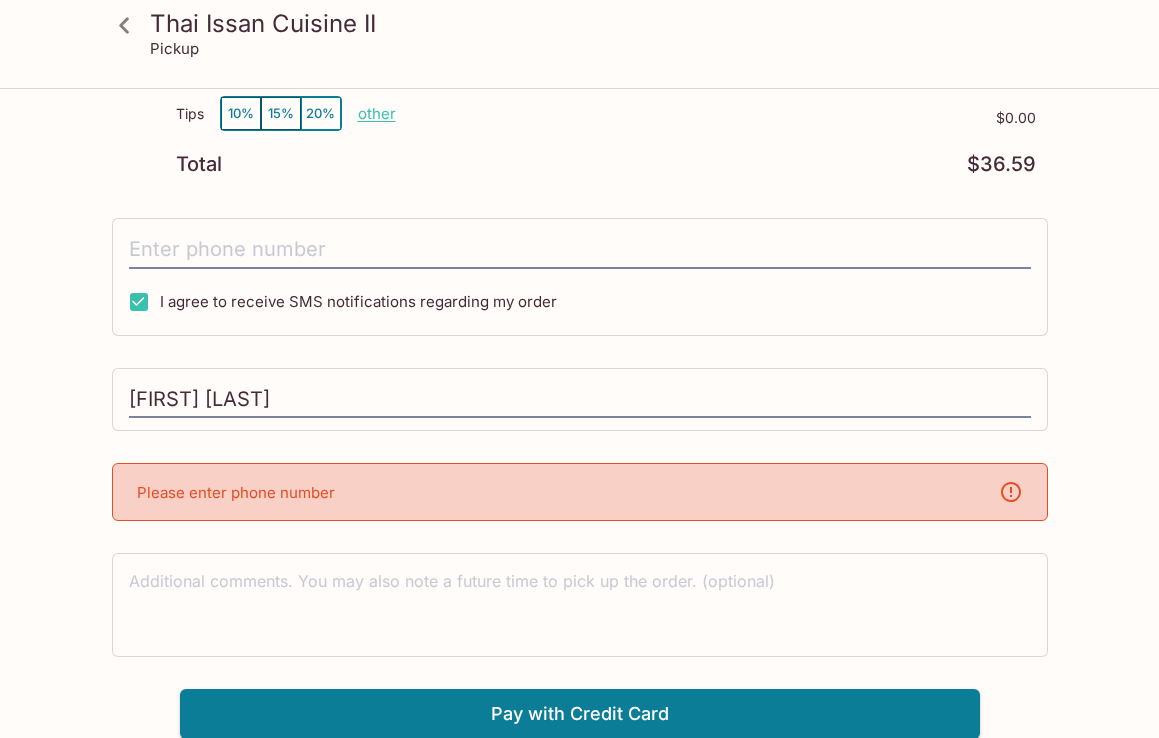 click on "Please enter phone number" at bounding box center [236, 492] 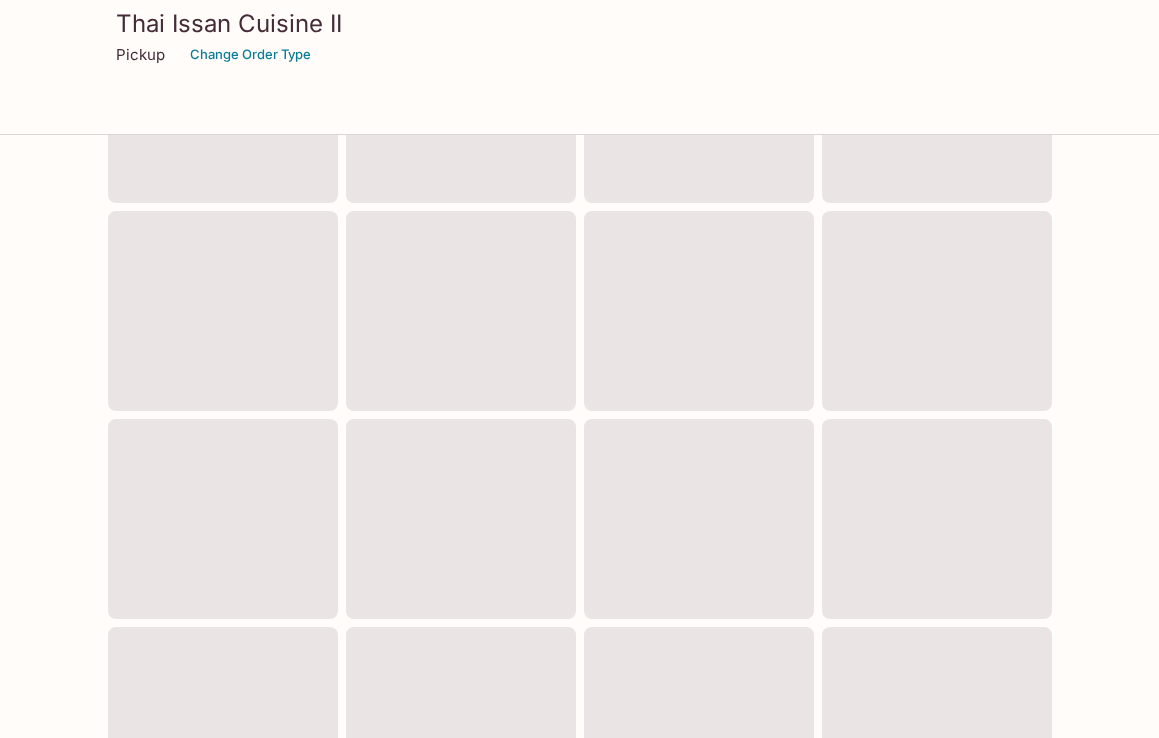 scroll, scrollTop: 383, scrollLeft: 0, axis: vertical 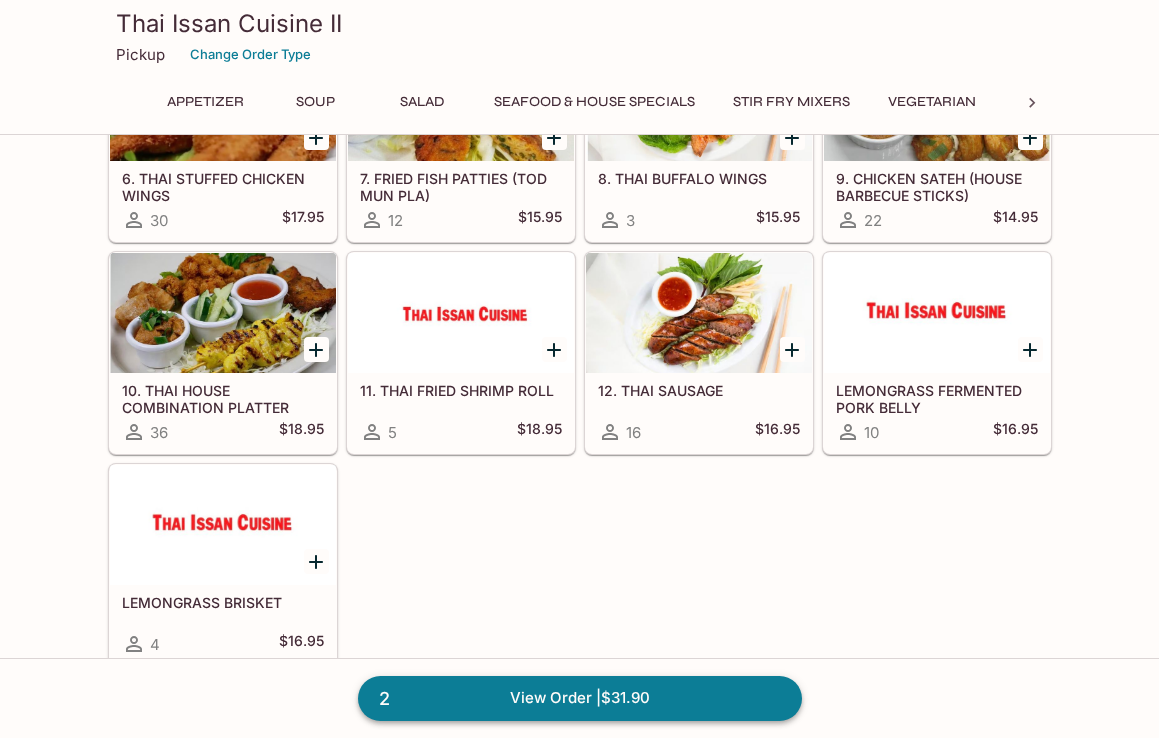 click on "2 View Order |  $31.90" at bounding box center (580, 698) 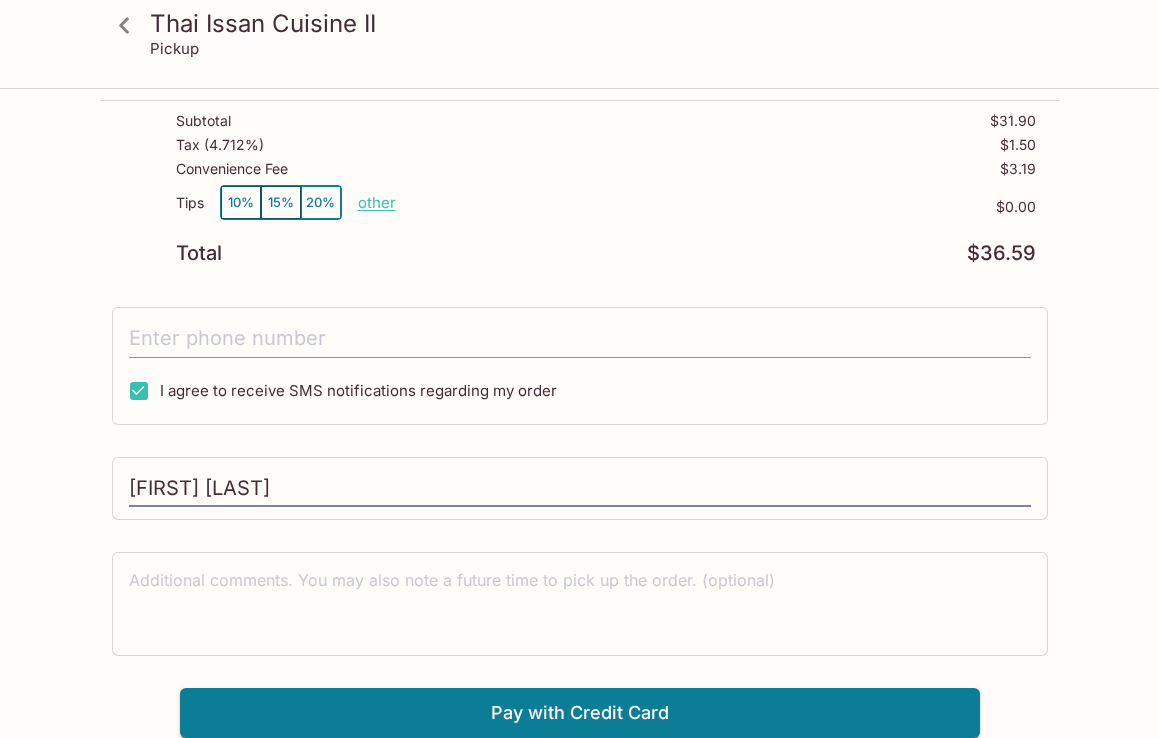 scroll, scrollTop: 325, scrollLeft: 0, axis: vertical 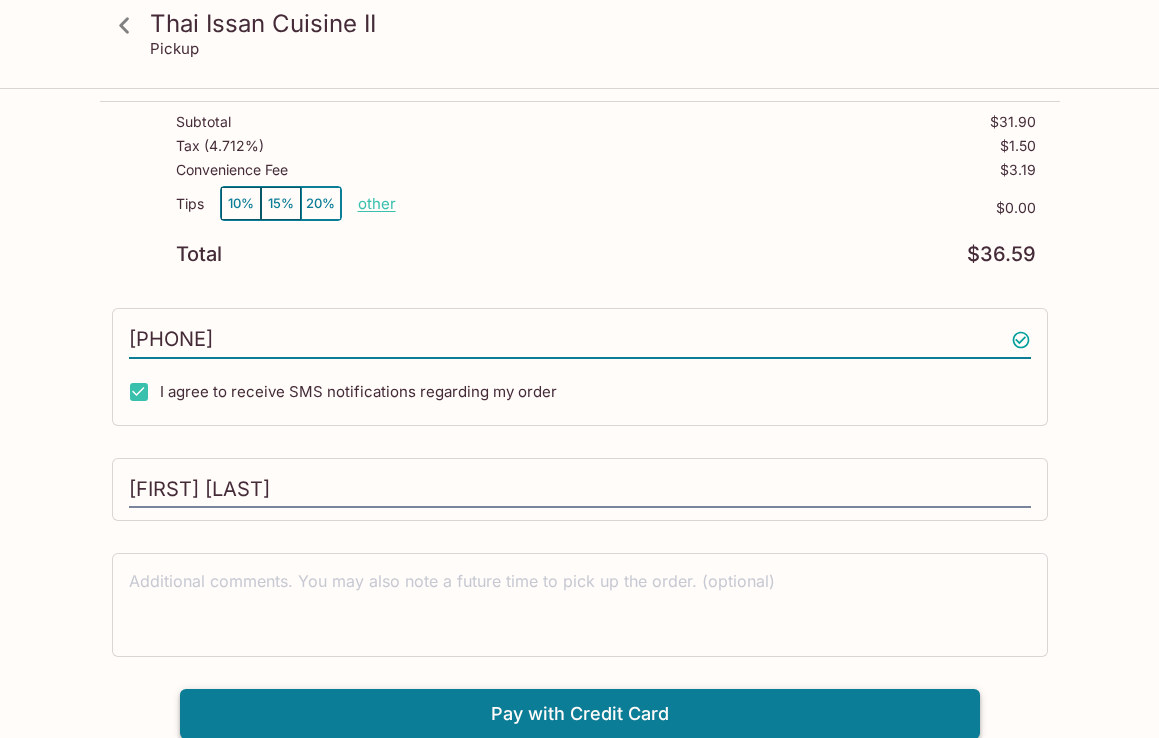 type on "[PHONE]" 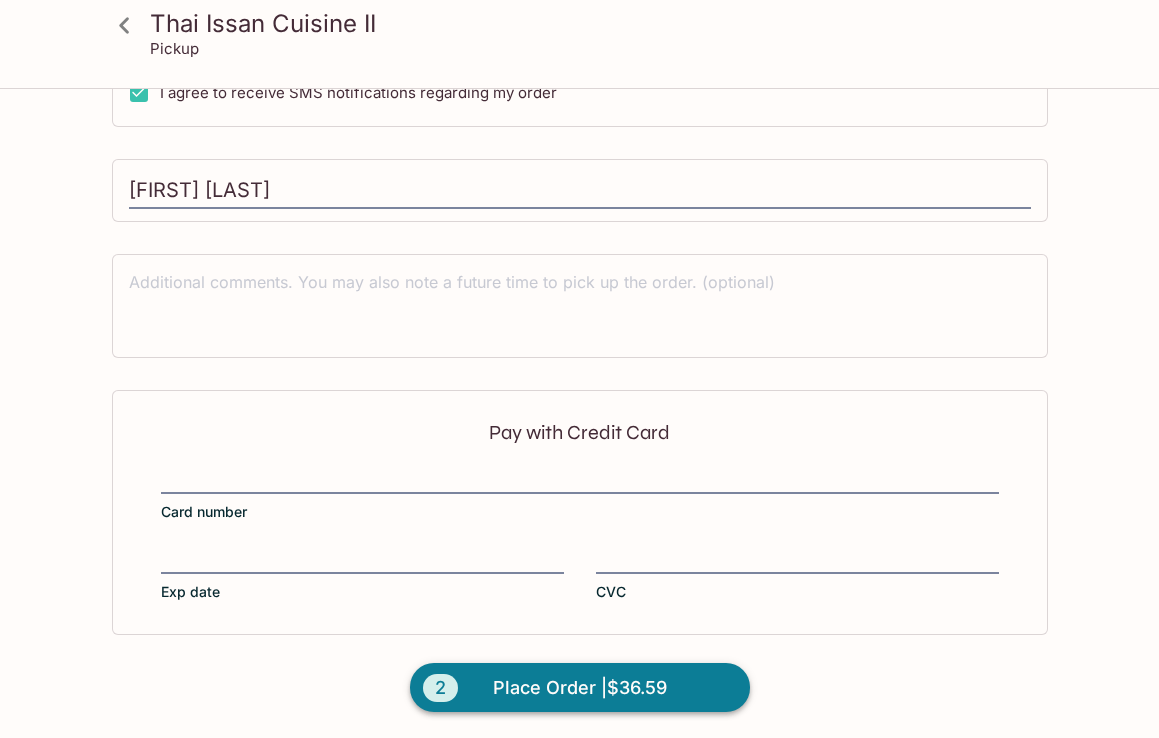 scroll, scrollTop: 625, scrollLeft: 0, axis: vertical 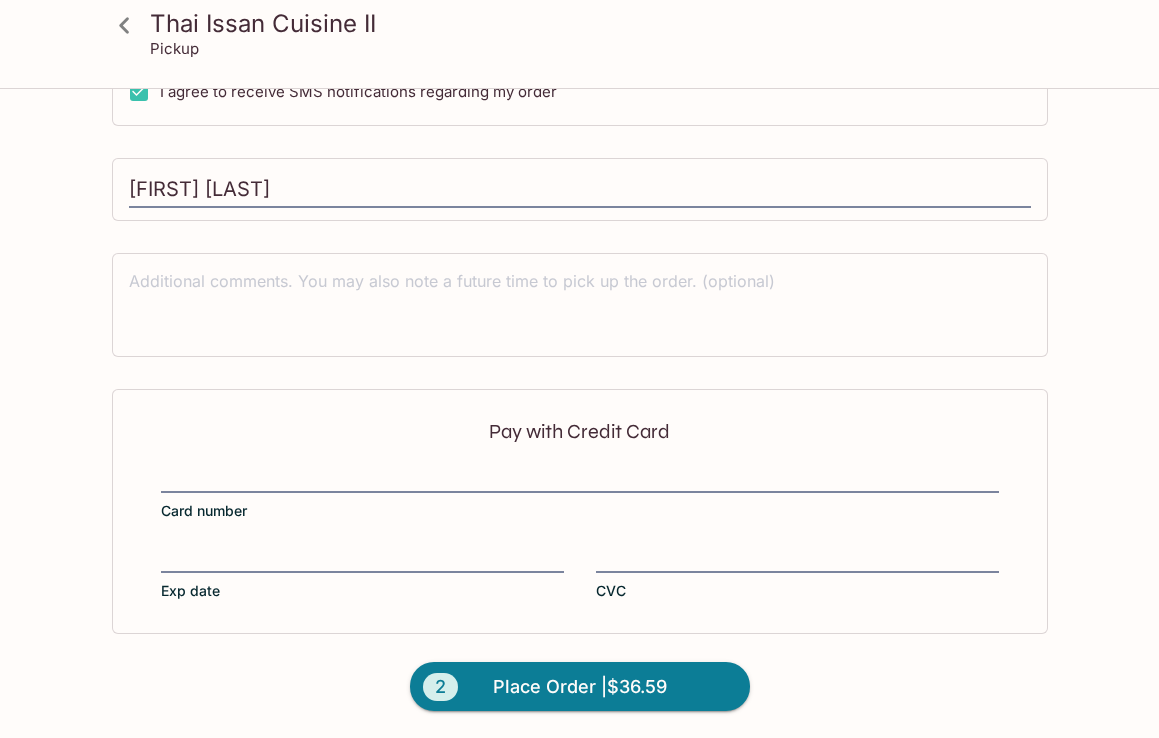 click at bounding box center [797, 558] 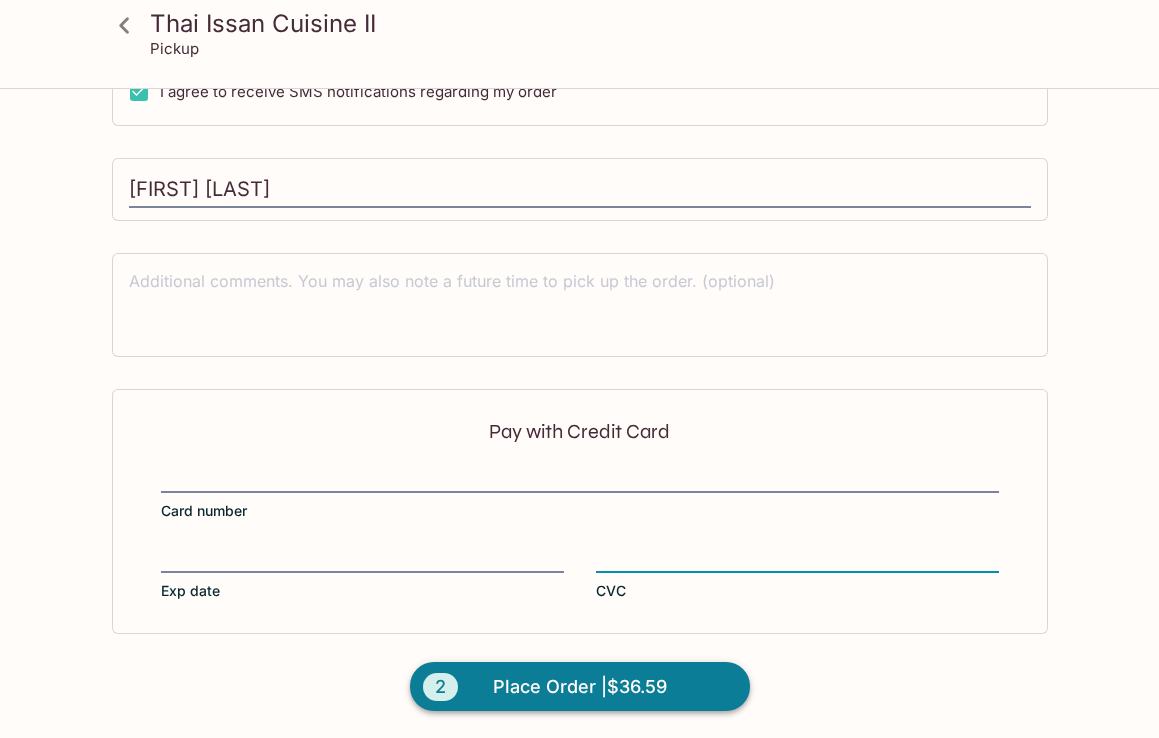 click on "Place Order |  $36.59" at bounding box center [580, 687] 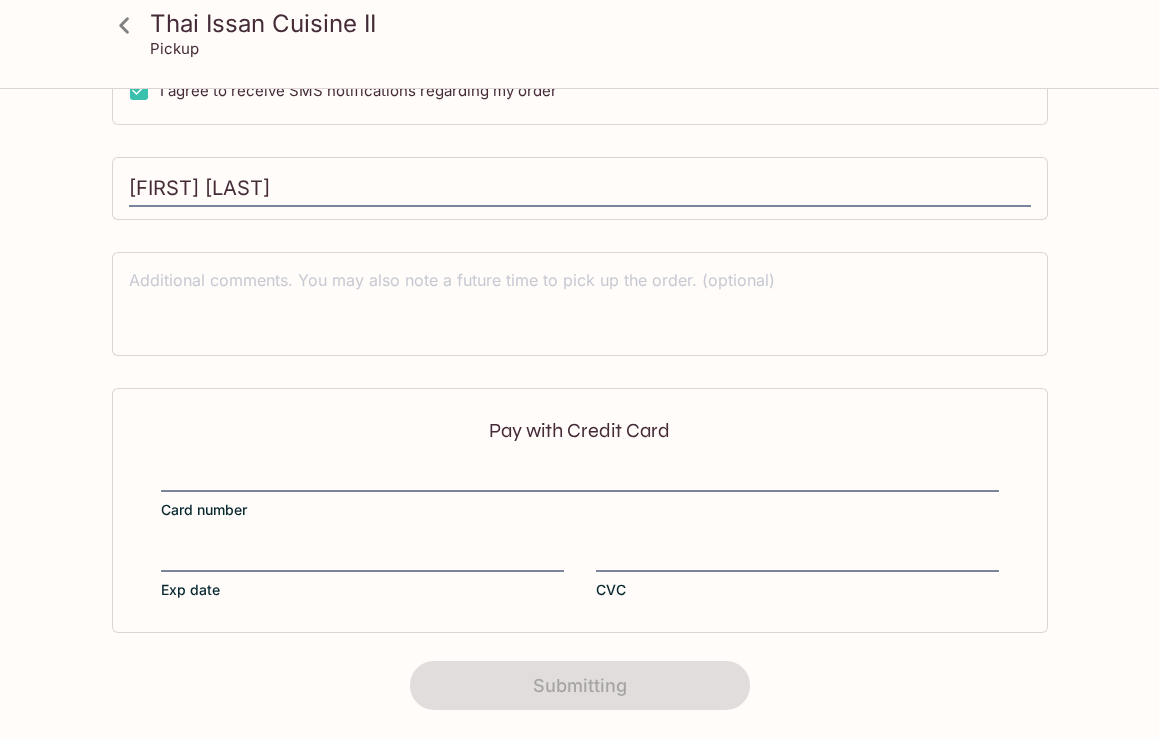 scroll, scrollTop: 423, scrollLeft: 0, axis: vertical 